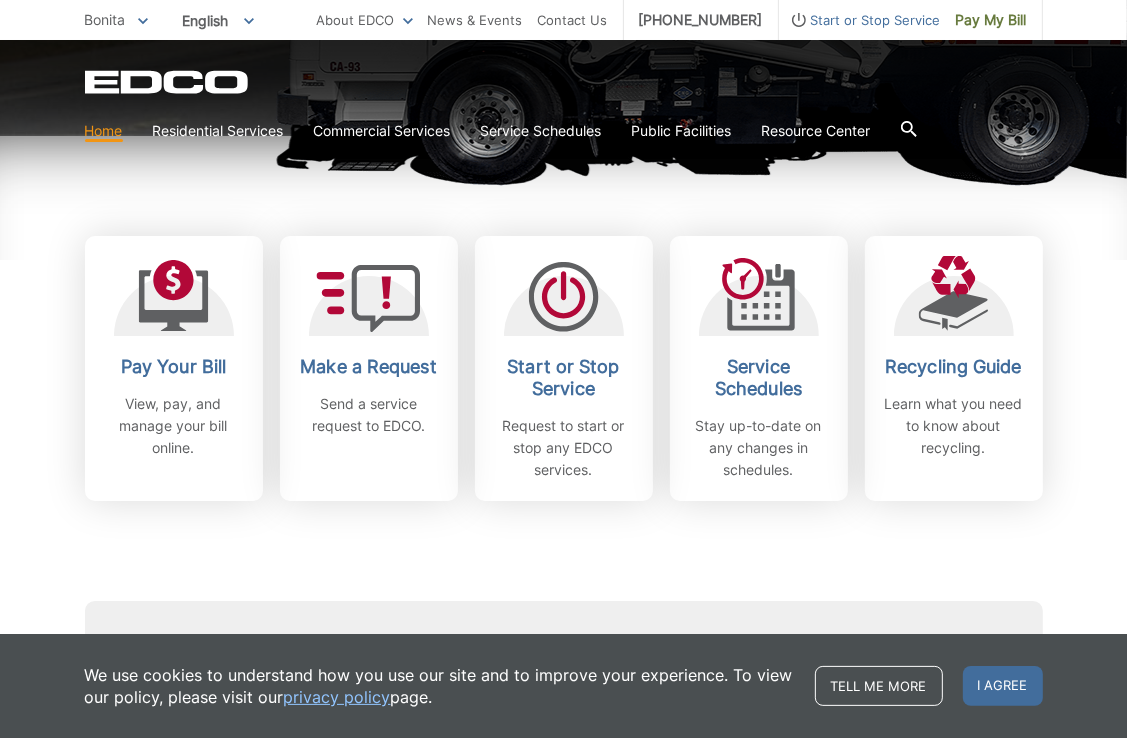 scroll, scrollTop: 505, scrollLeft: 0, axis: vertical 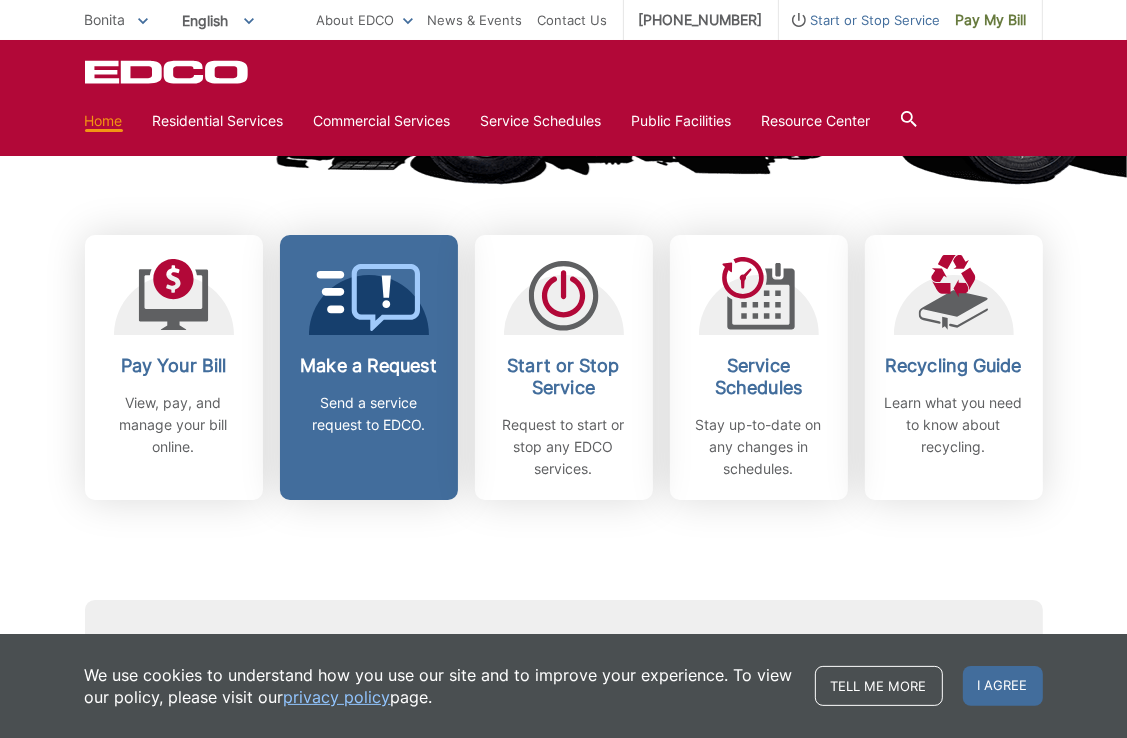 click 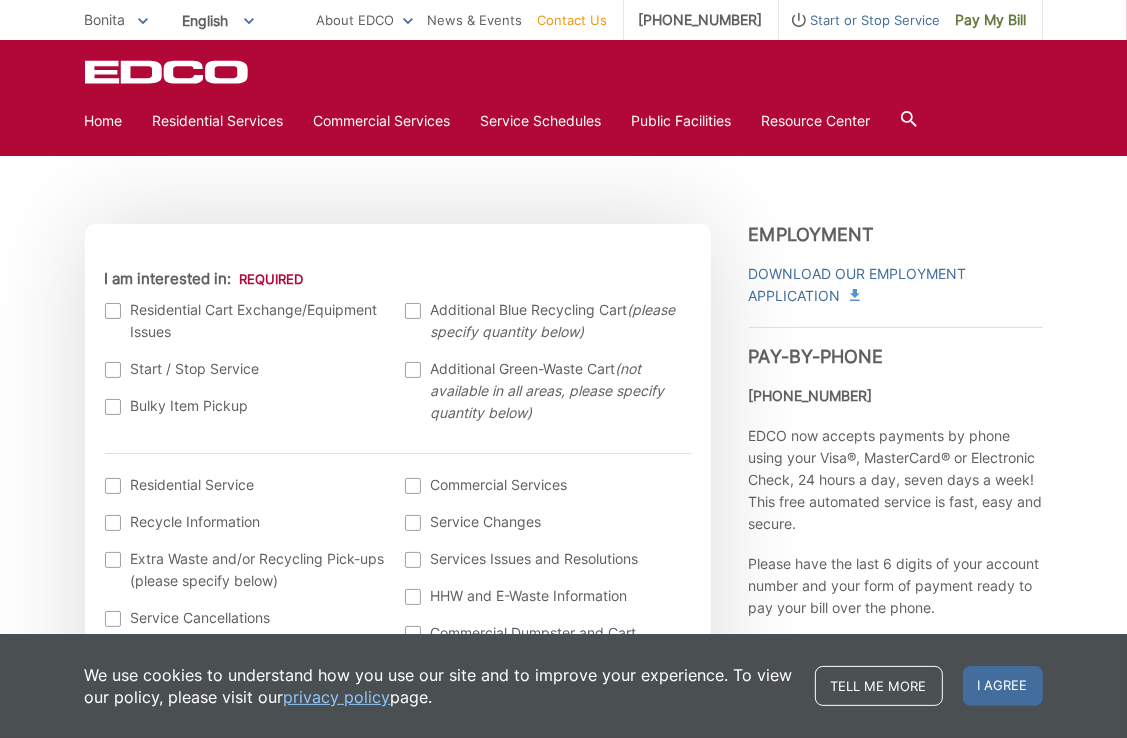 scroll, scrollTop: 547, scrollLeft: 0, axis: vertical 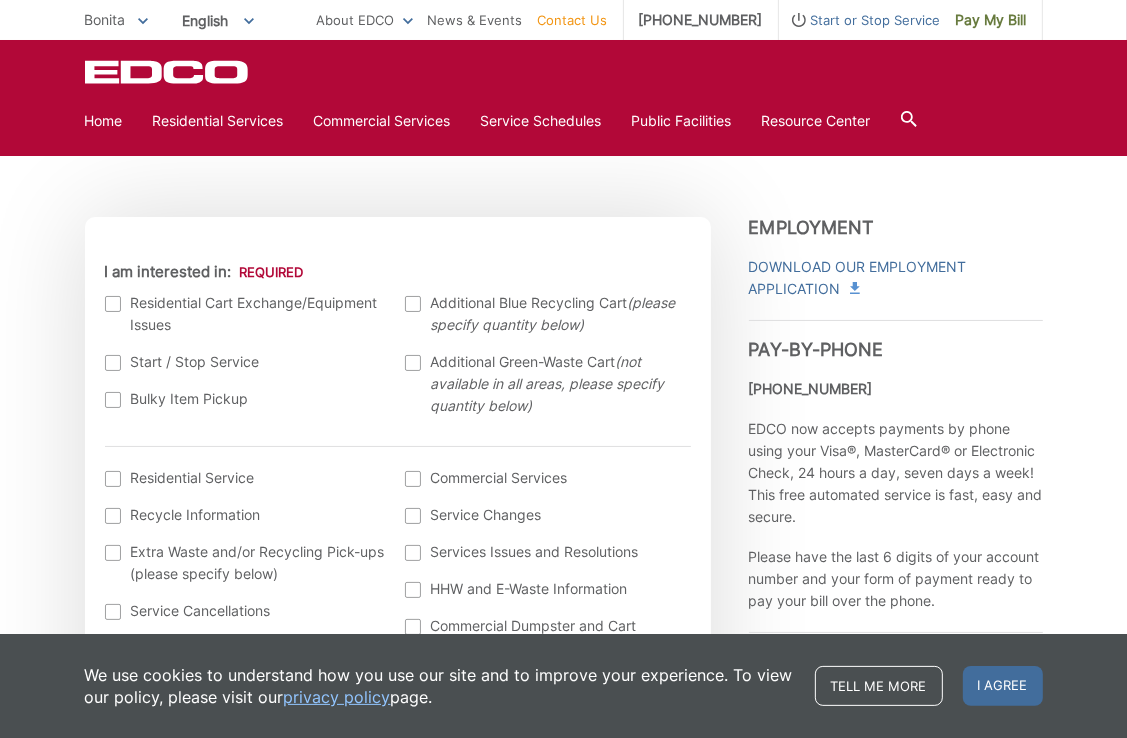 click at bounding box center (113, 400) 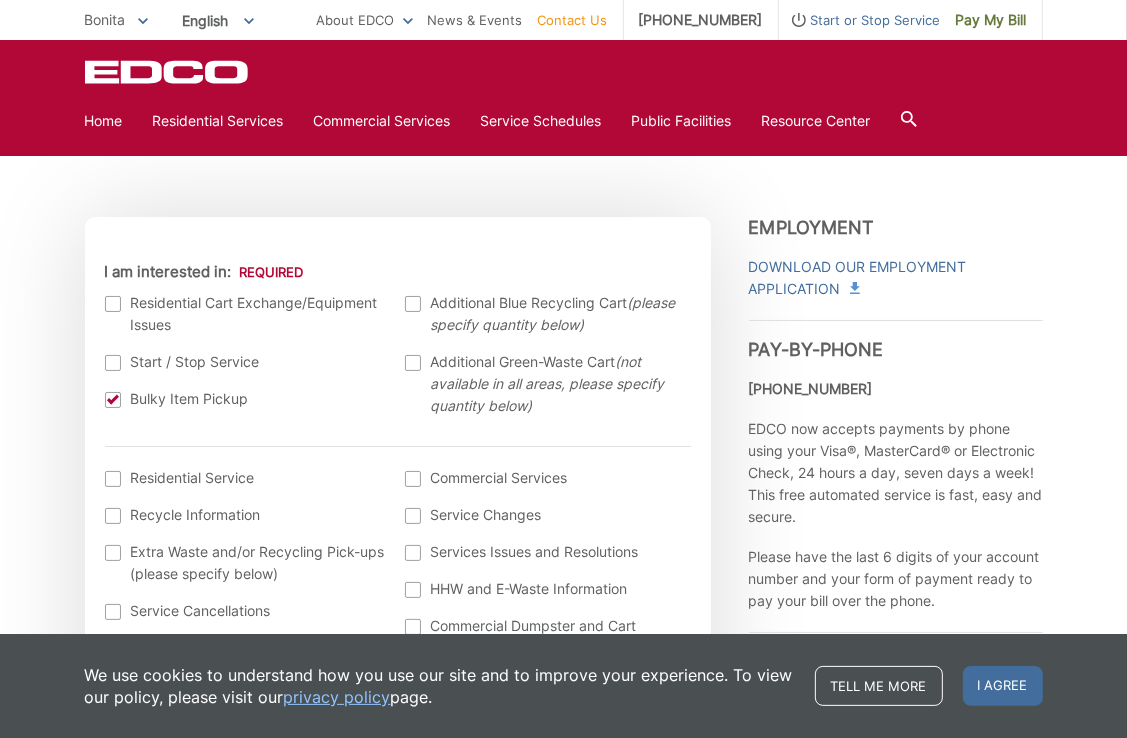 click on "Contact Us" at bounding box center [573, 20] 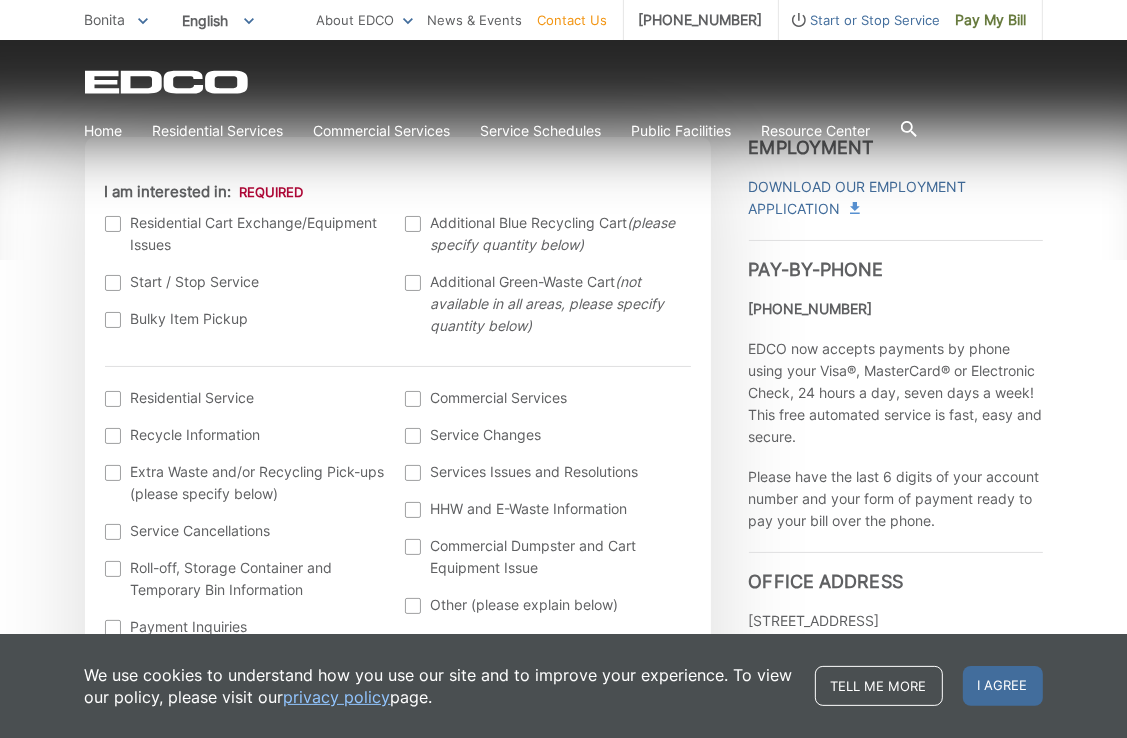 scroll, scrollTop: 630, scrollLeft: 0, axis: vertical 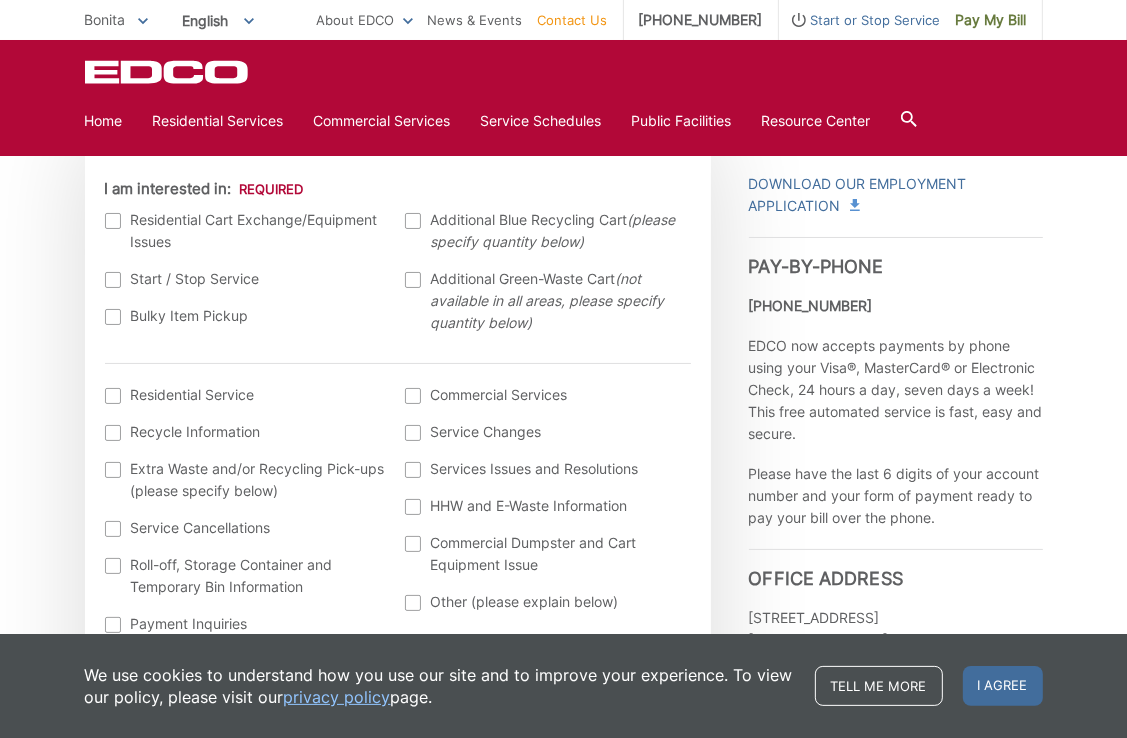 click at bounding box center [113, 317] 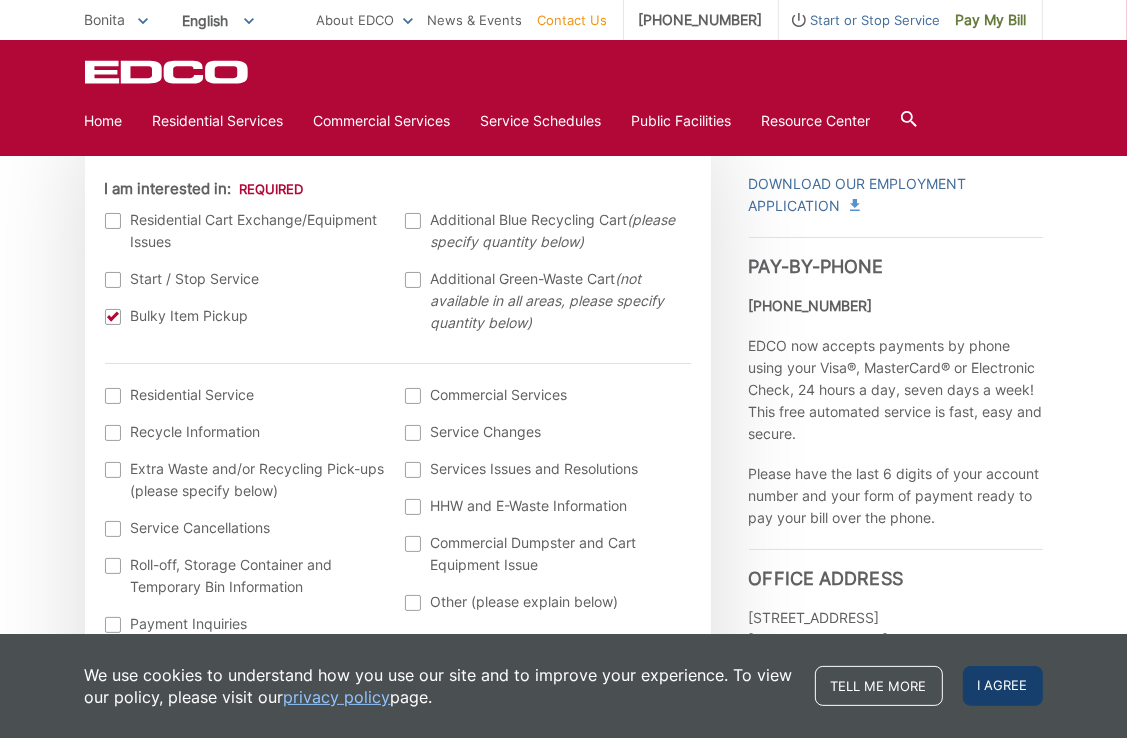 click on "I agree" at bounding box center [1003, 686] 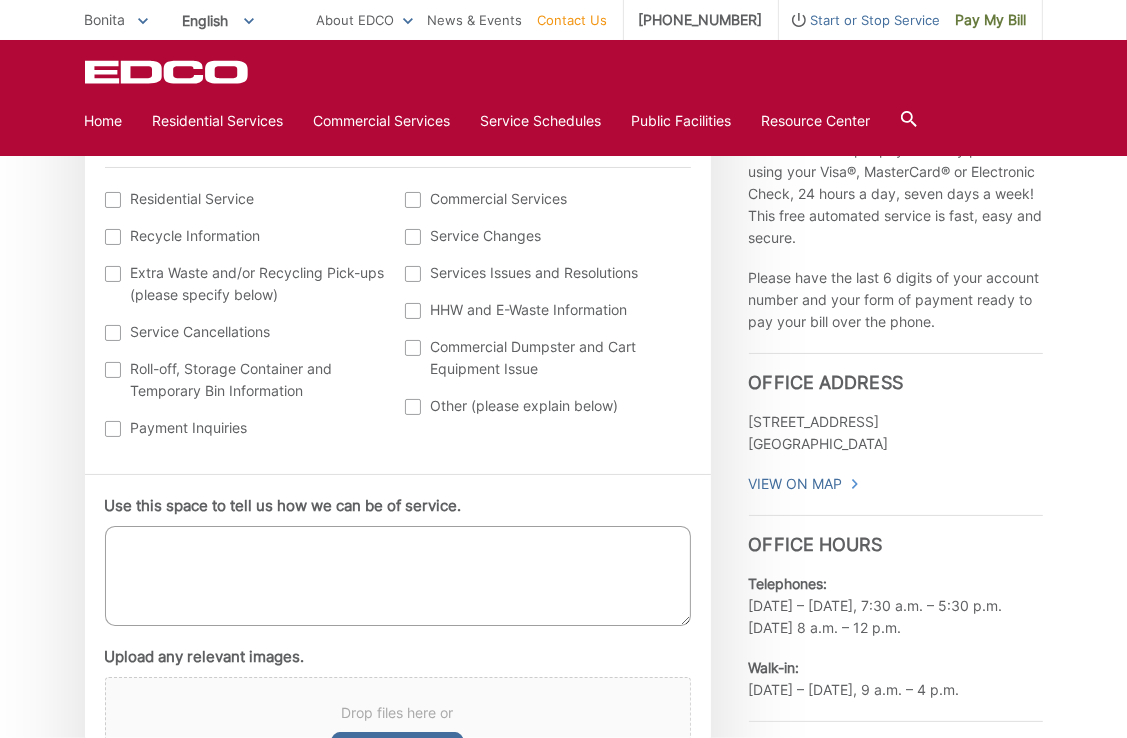 scroll, scrollTop: 828, scrollLeft: 0, axis: vertical 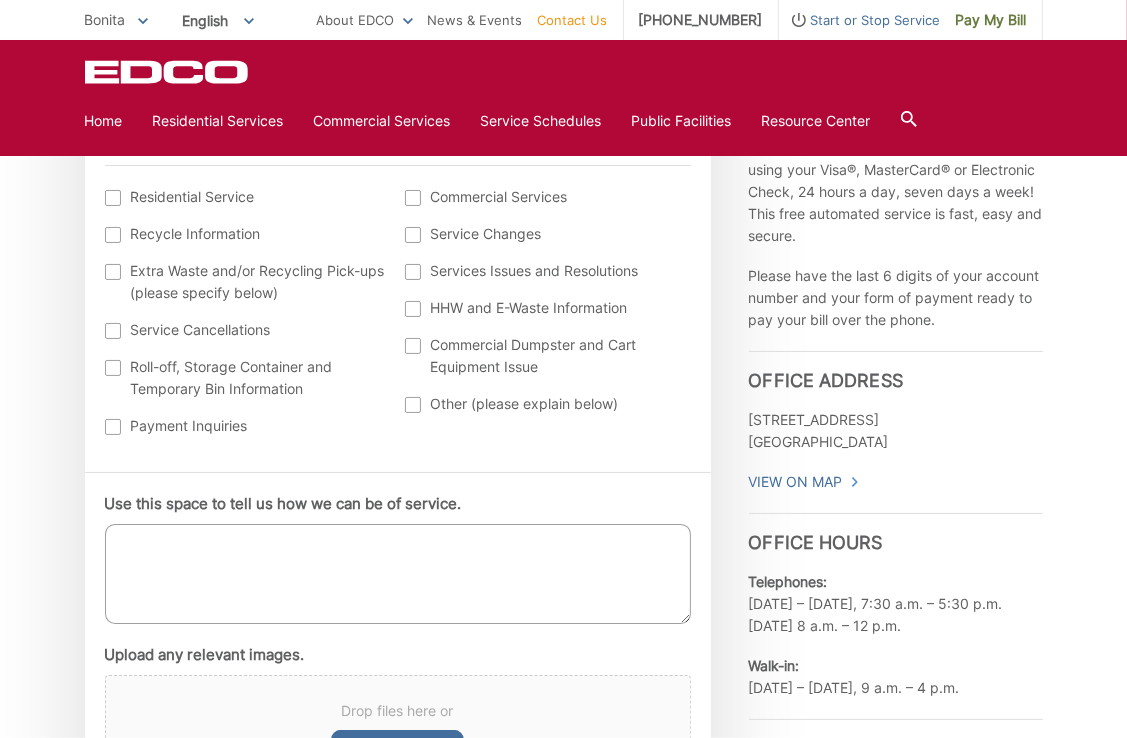 click on "Use this space to tell us how we can be of service." at bounding box center [398, 574] 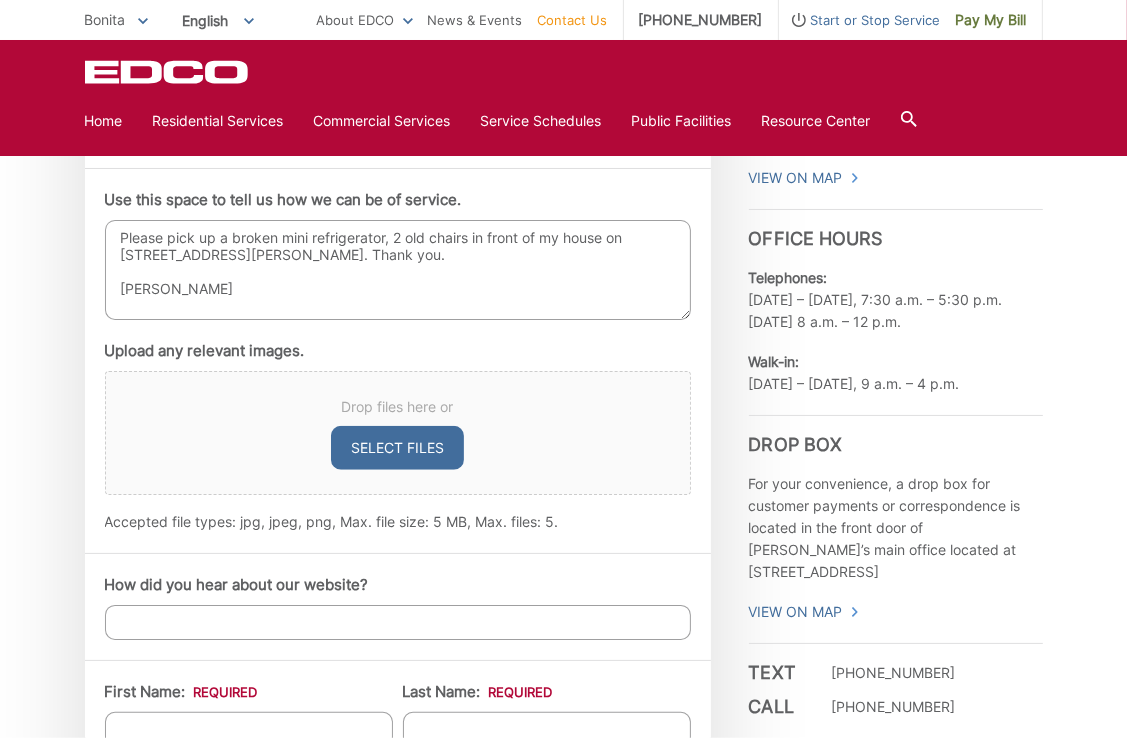 scroll, scrollTop: 1102, scrollLeft: 0, axis: vertical 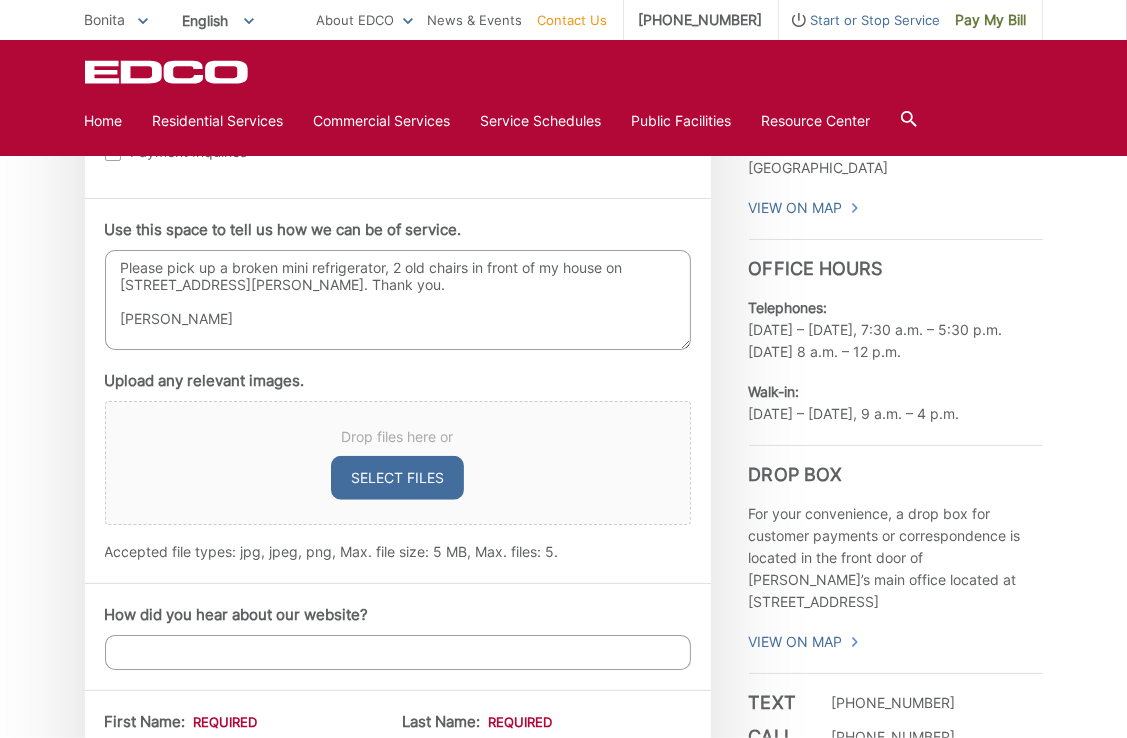 type on "Please pick up a broken mini refrigerator, 2 old chairs in front of my house on 3617 Country Trails, Bonita. Thank you.
Paciencia Arreola" 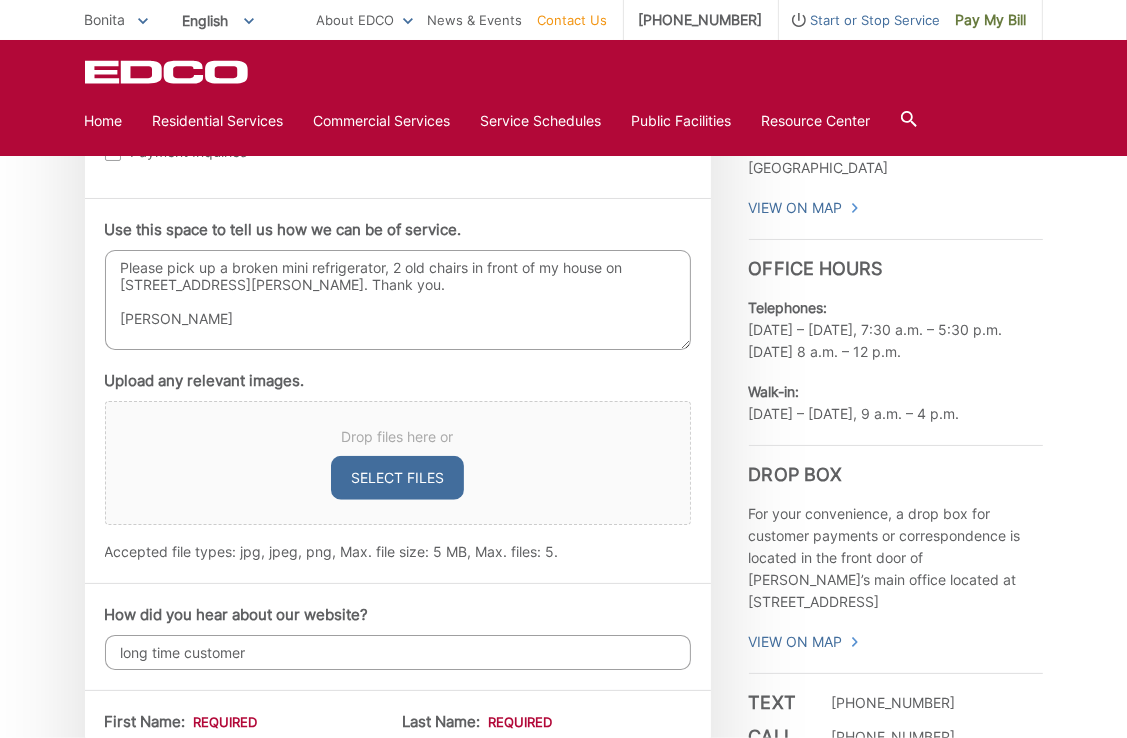 type on "long time customer" 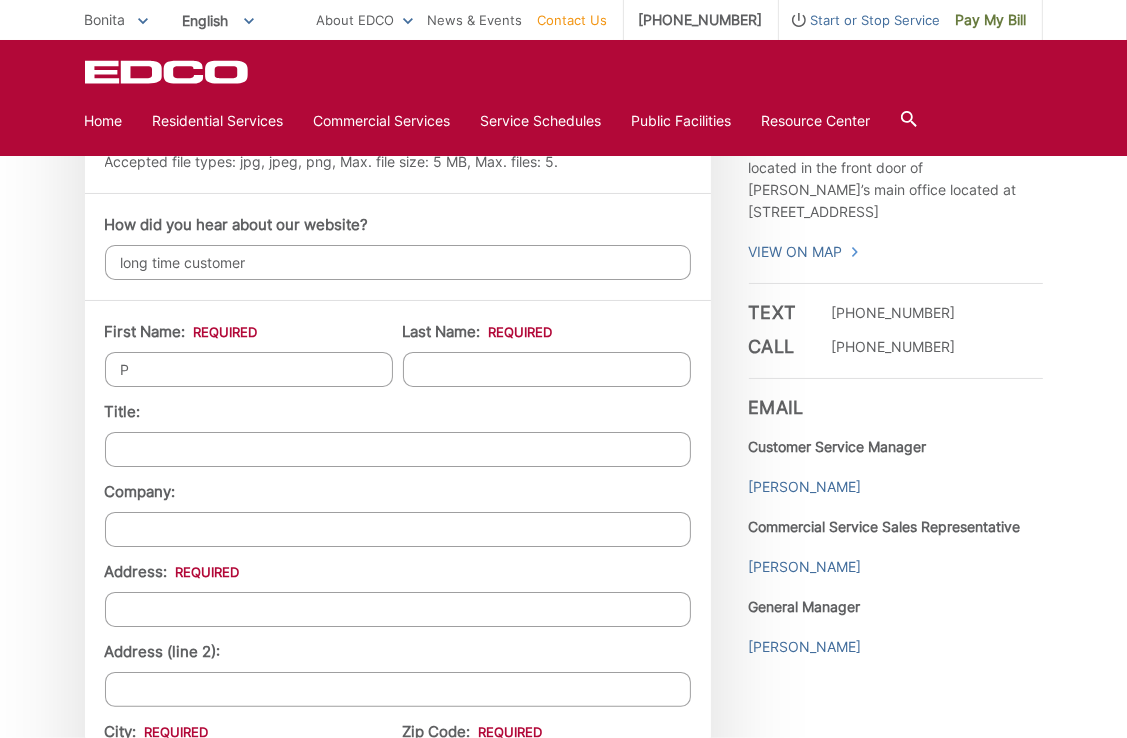 type on "Paciencia" 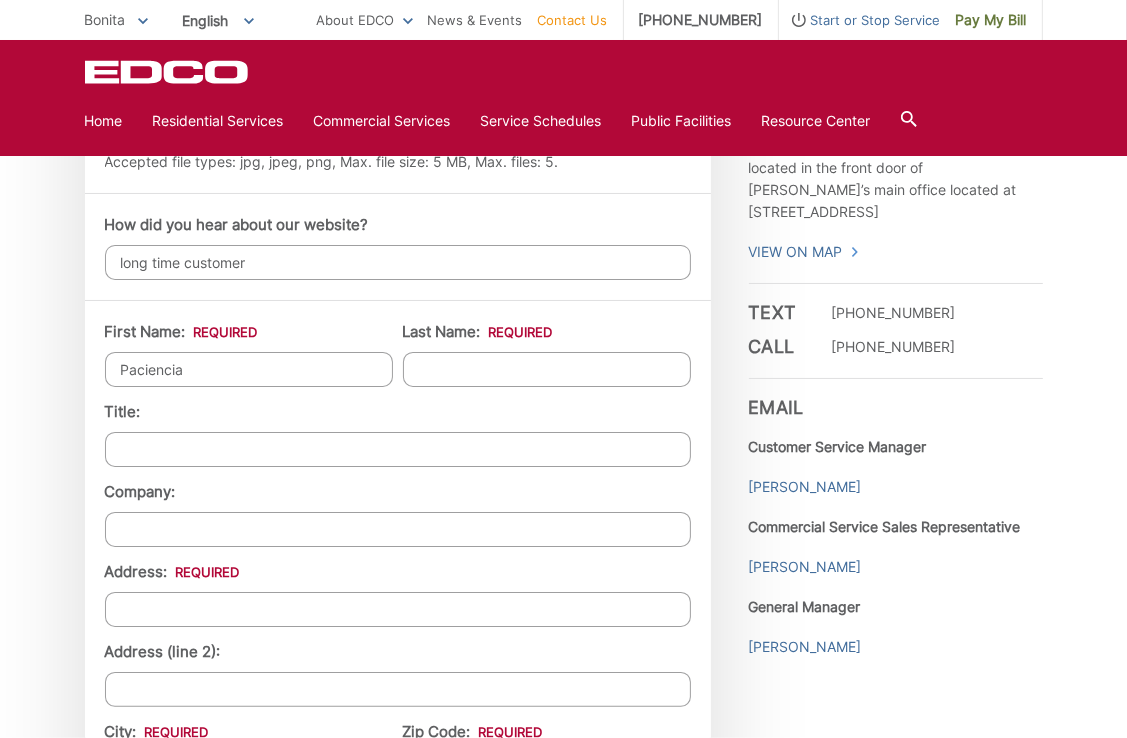 type on "Arreola" 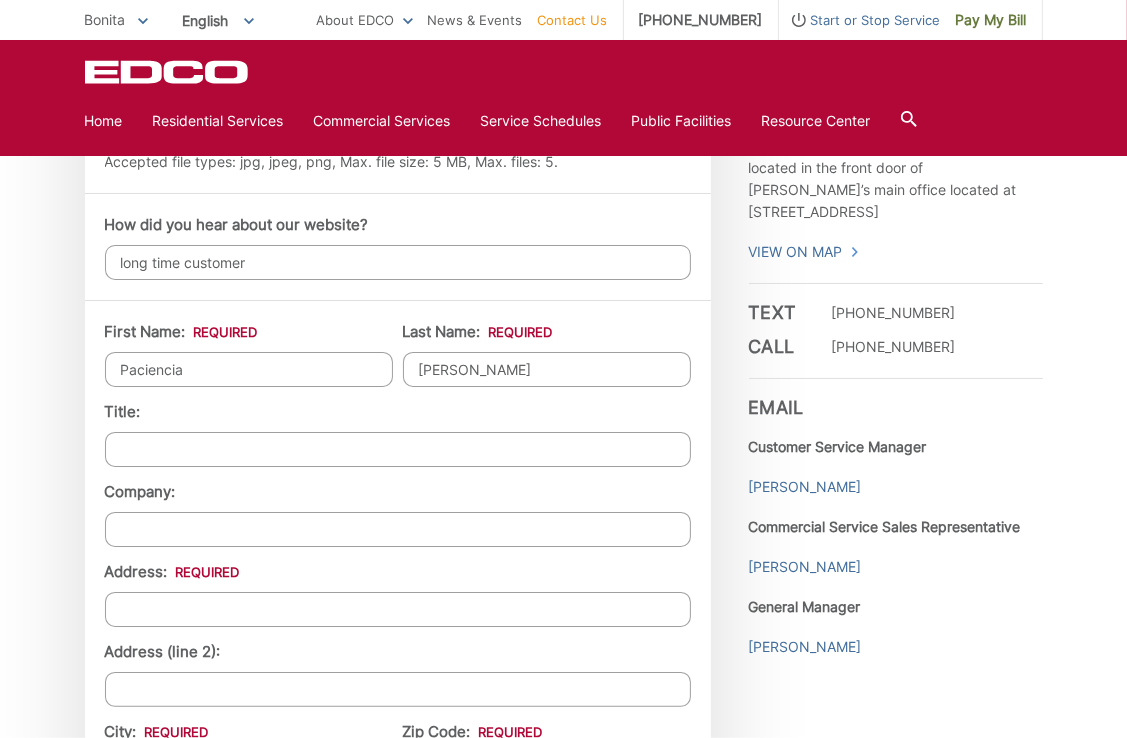 type on "3617 Country Trails Ct, Bonita, CA 91902, US San Diego County" 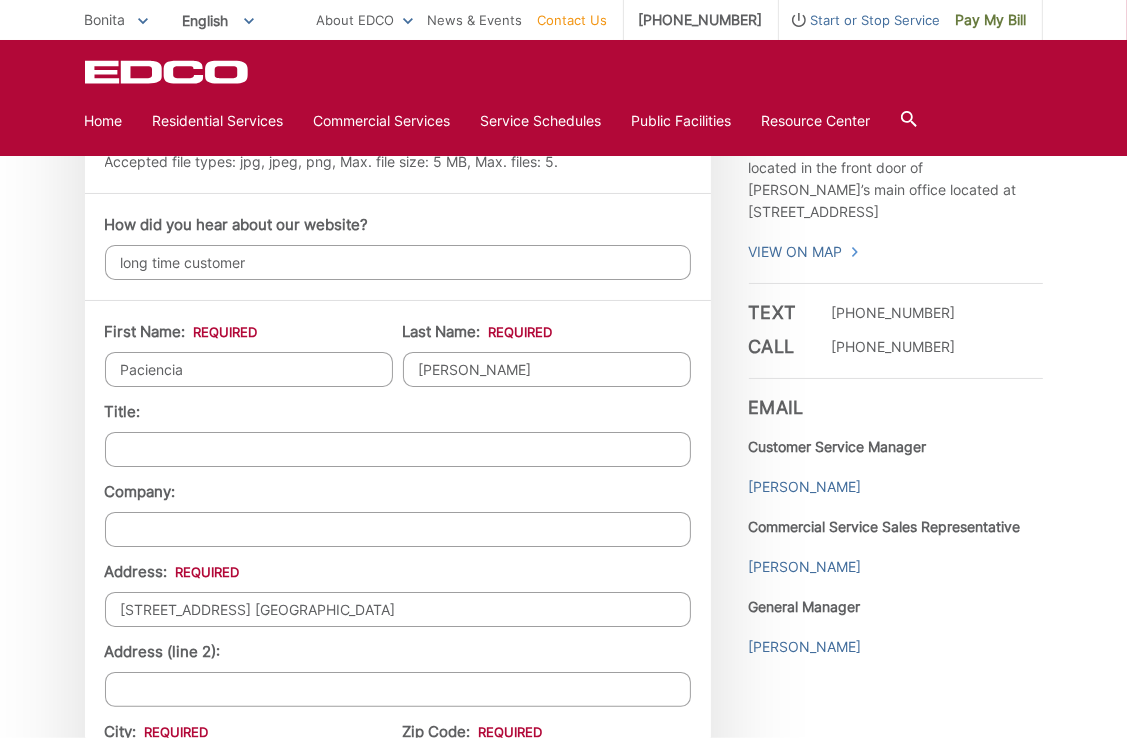 type on "Bonita" 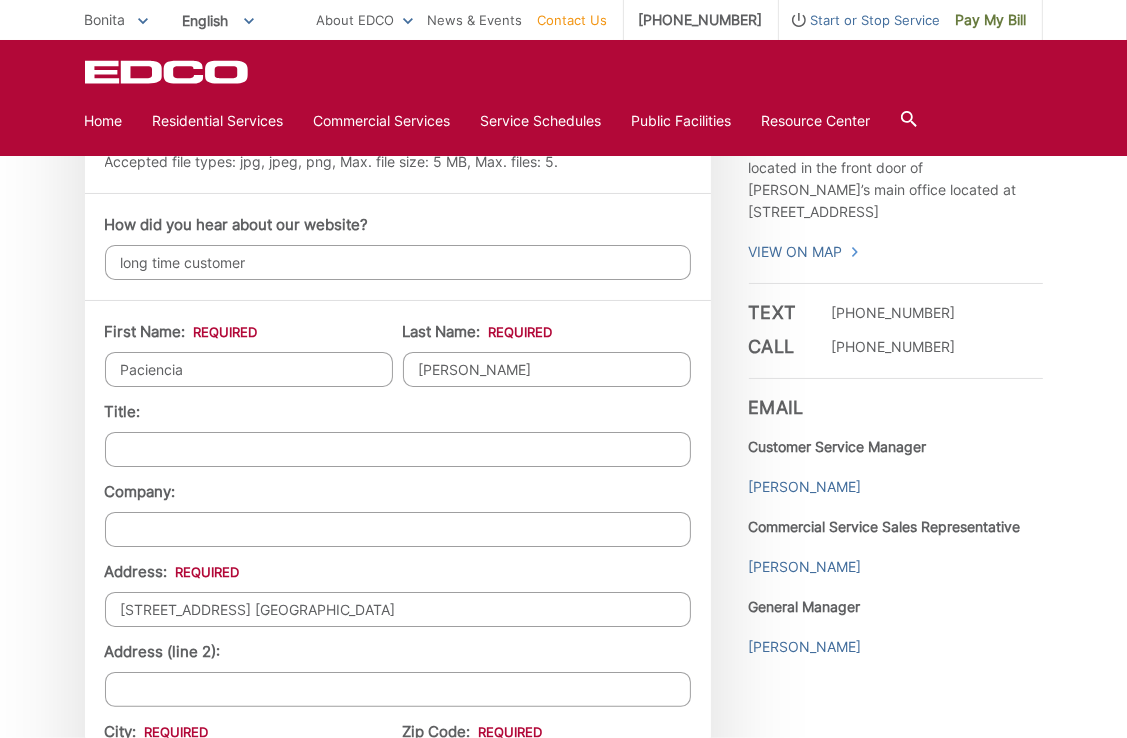 click on "Company:" at bounding box center (398, 529) 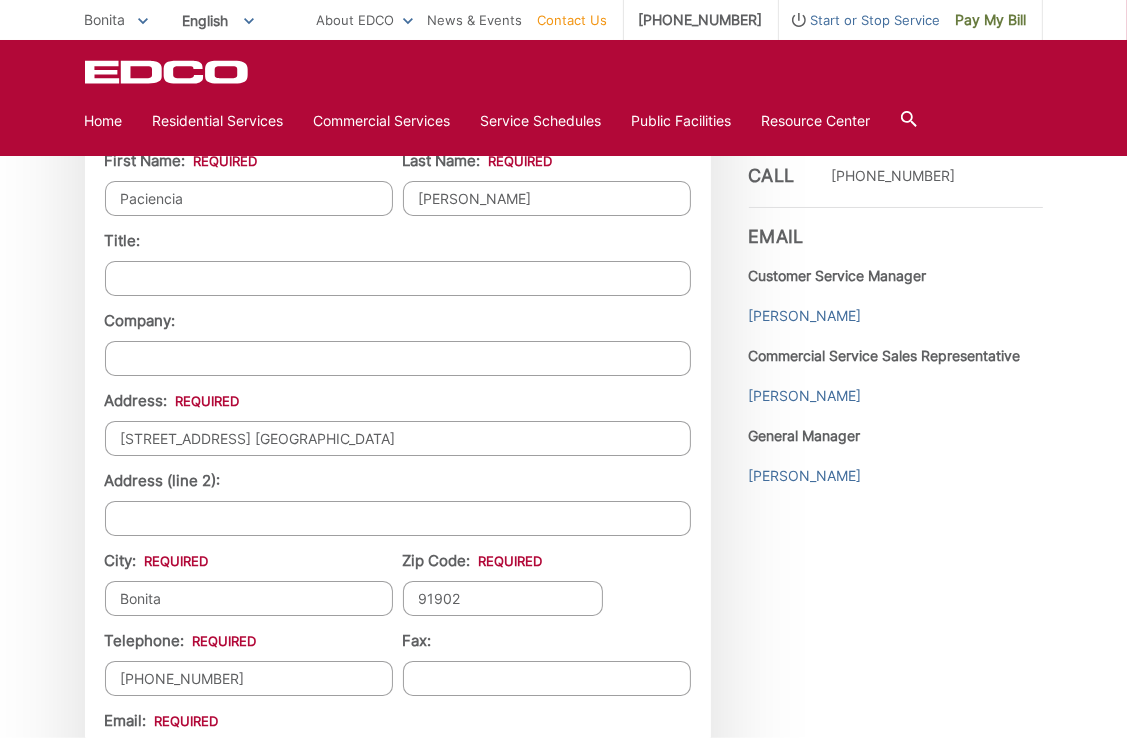 scroll, scrollTop: 1689, scrollLeft: 0, axis: vertical 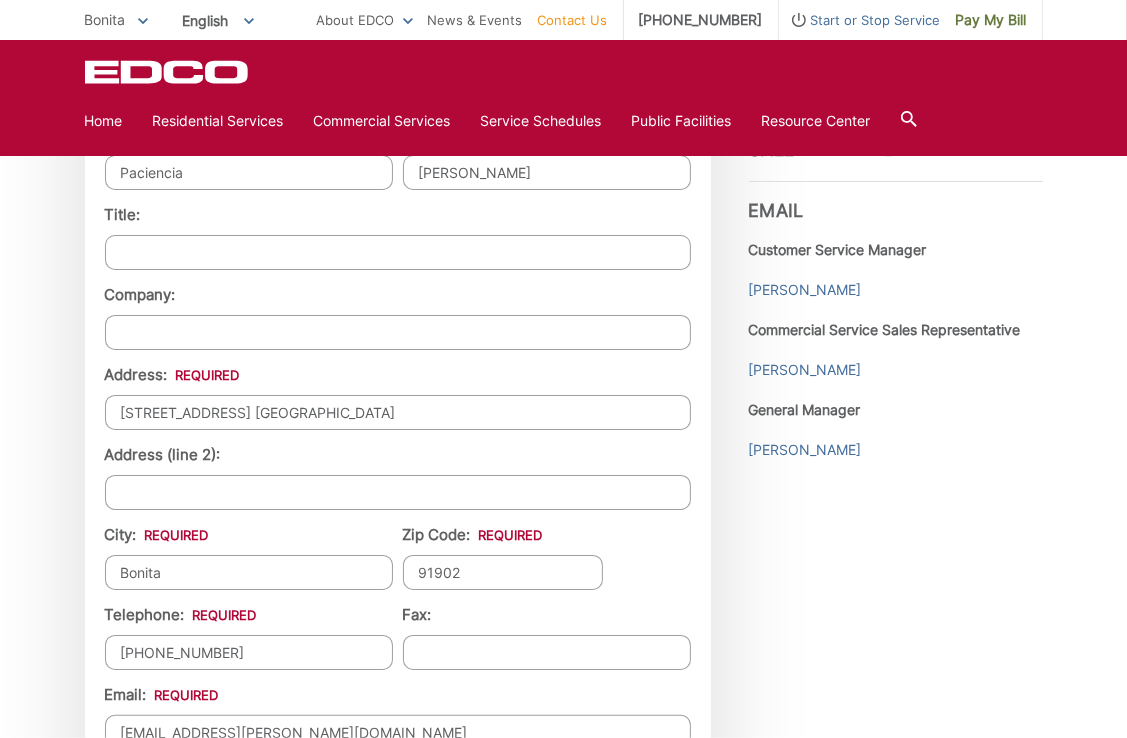 click on "Address (line 2):" at bounding box center (398, 492) 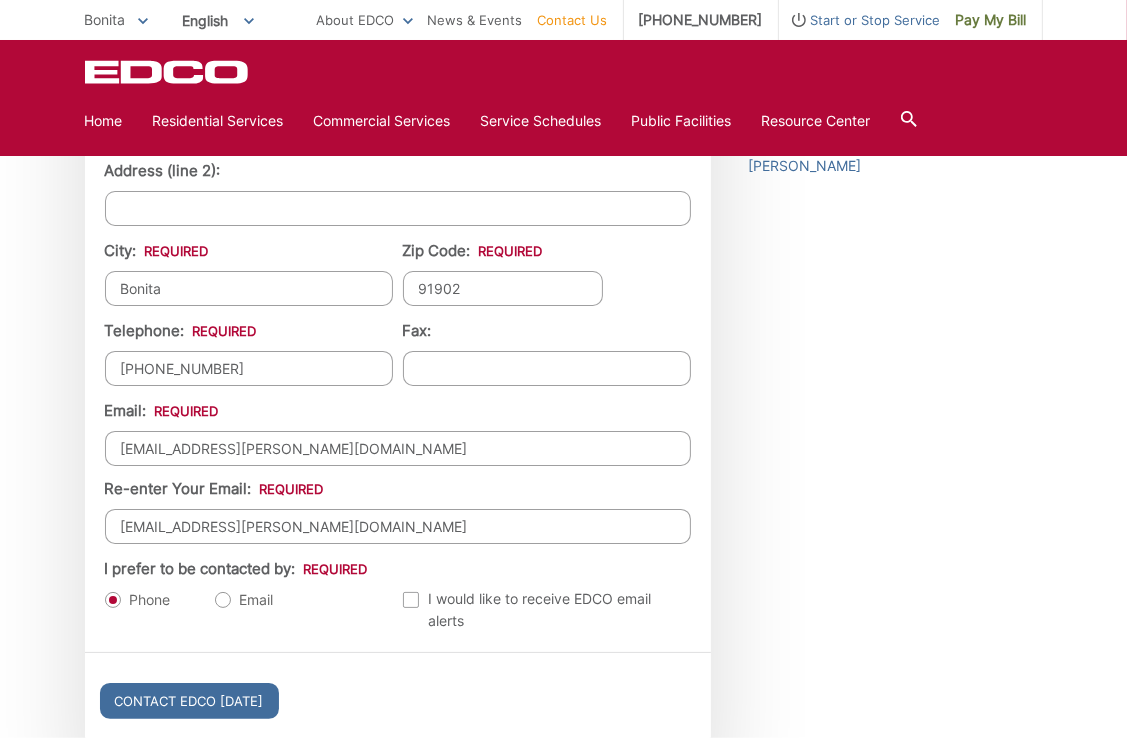scroll, scrollTop: 1976, scrollLeft: 0, axis: vertical 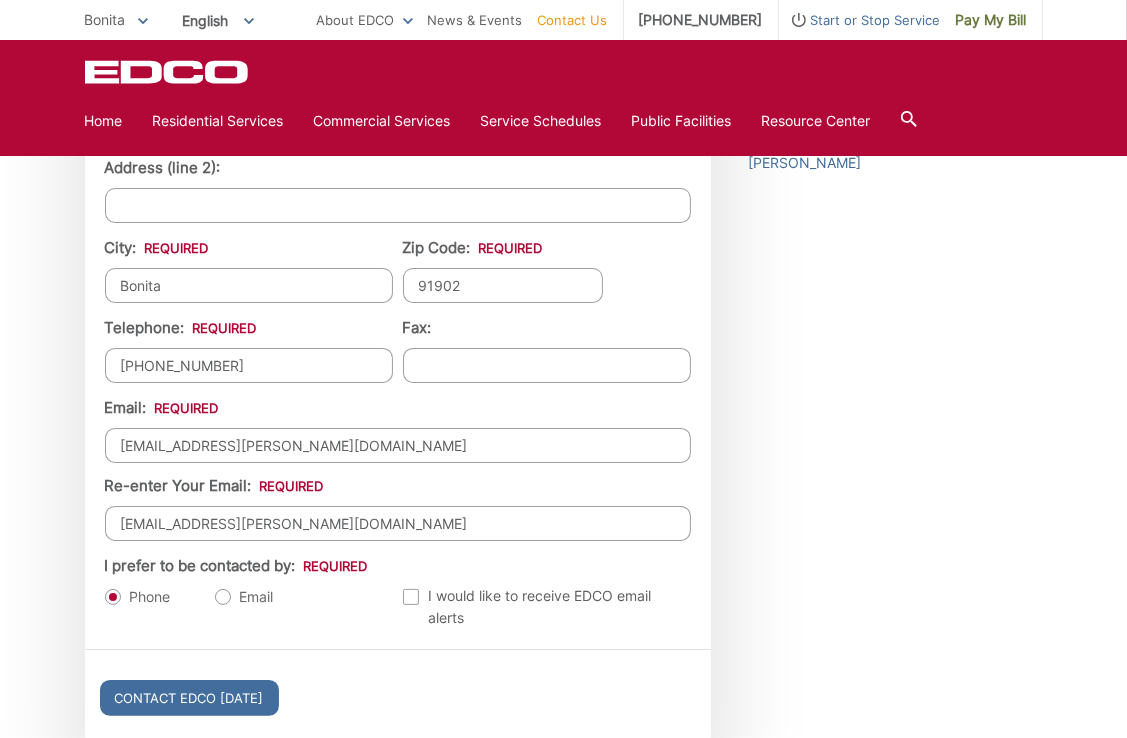 click on "Email" at bounding box center (244, 597) 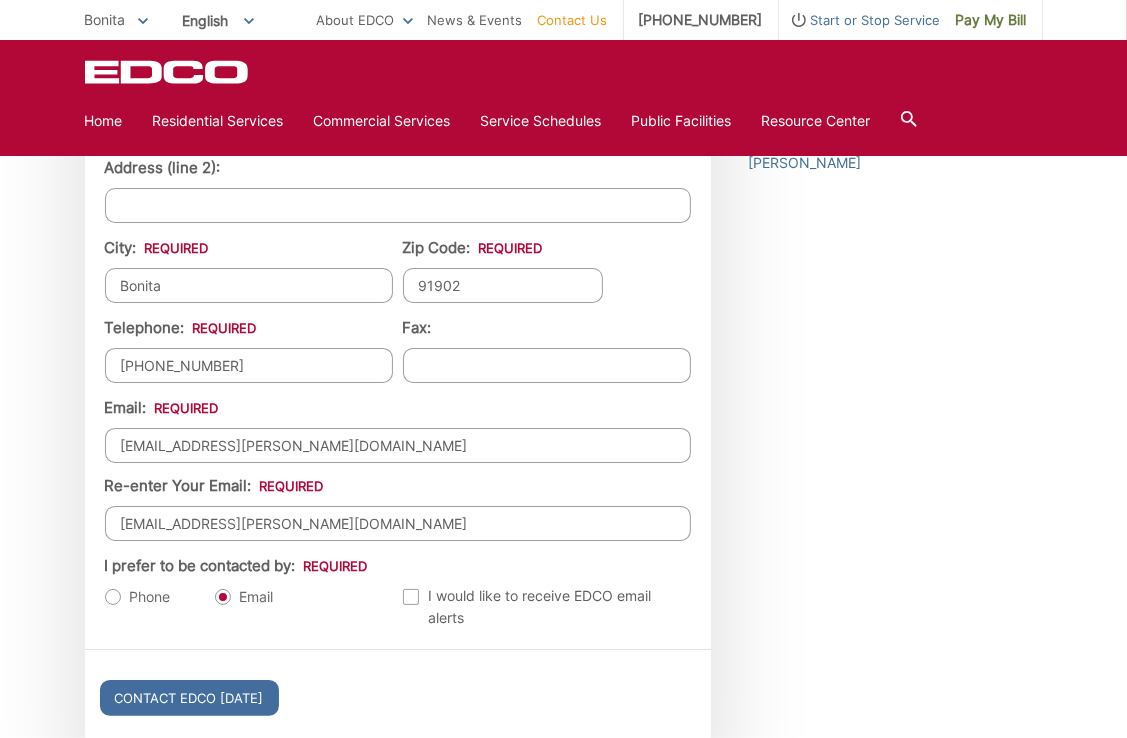 scroll, scrollTop: 1977, scrollLeft: 0, axis: vertical 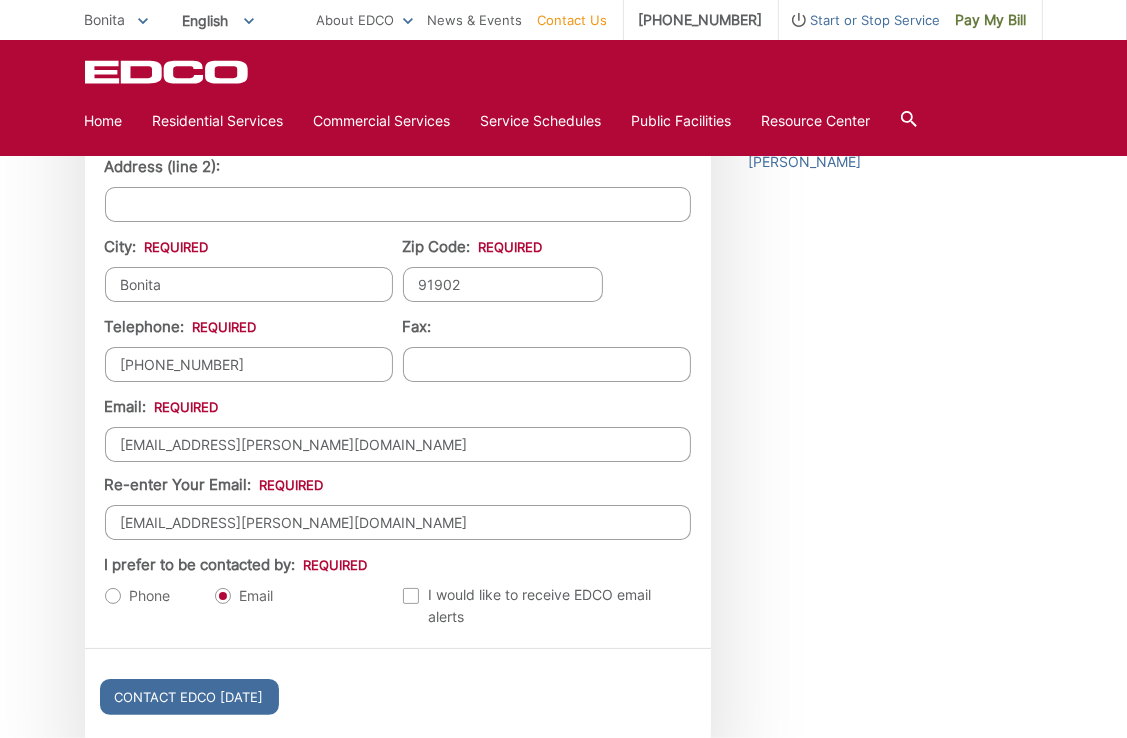 click at bounding box center (411, 596) 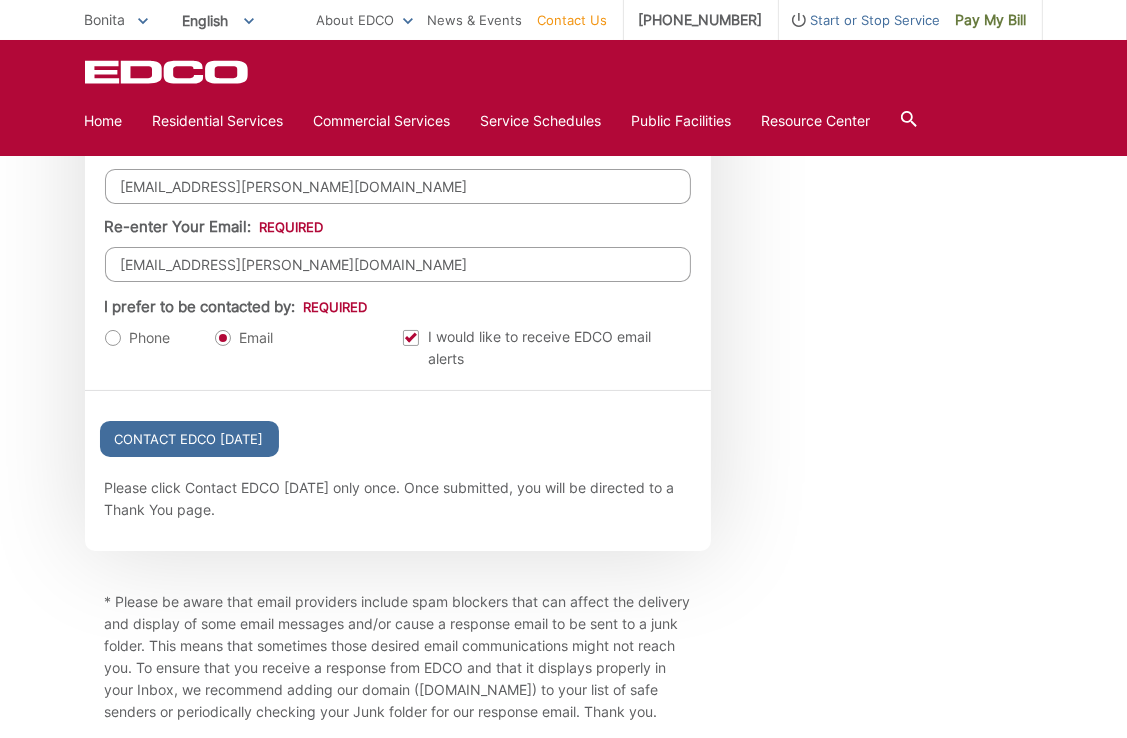 scroll, scrollTop: 2440, scrollLeft: 0, axis: vertical 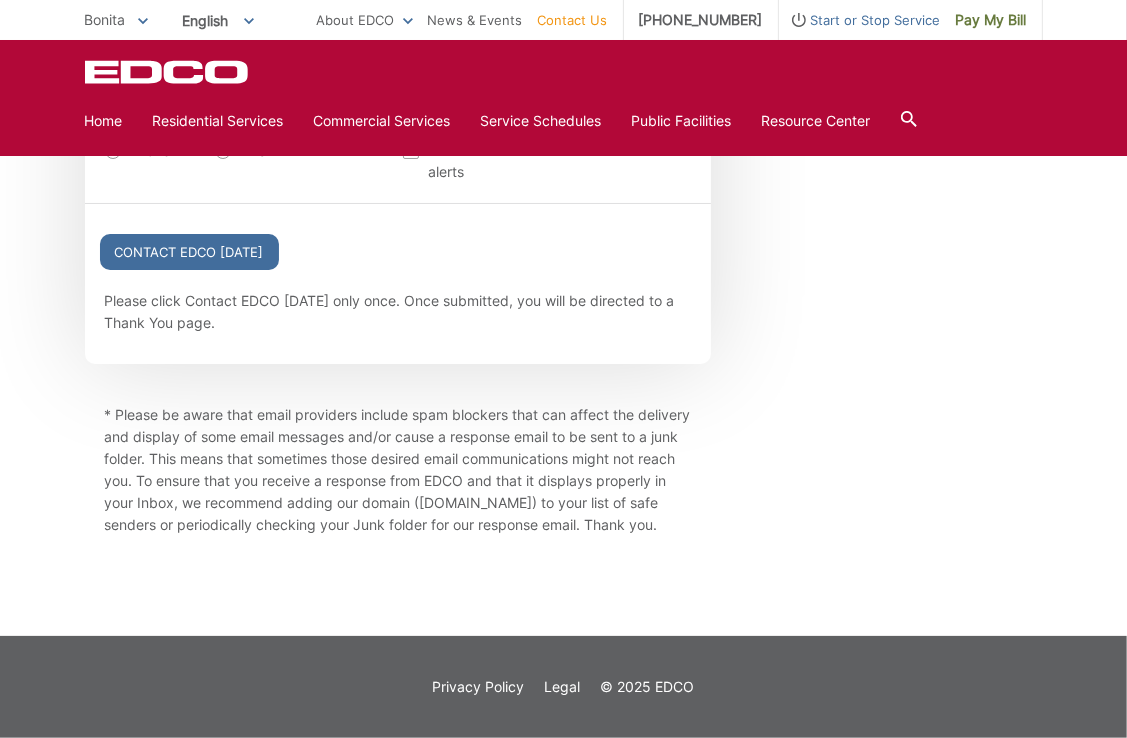 click on "Entry Status None In Progress Completed
Current Location Alpine Bonita Bonsall Borrego Springs Boulevard Buena Park Campo Coronado Corporate Del Mar Descanso Dulzura City of El Cajon El Cajon County El Segundo Encinitas Escondido Escondido County Fallbrook Guatay Imperial Beach Jacumba Jamul Julian La Mesa City La Mesa County La Mirada La Palma Lakeside Lakewood Lemon Grove Lincoln Acres Long Beach National City Pala Pauma Valley Pine Valley Potrero Poway Rainbow Ramona Rancho Palos Verdes Rancho Santa Fe San Diego San Marcos San Marcos County Signal Hill Solana Beach Spring Valley Tecate Torrance UCSD Valley Center City of Vista Vista County I am interested in:
Residential Cart Exchange/Equipment Issues
Start / Stop Service
Bulky Item Pickup
*" at bounding box center (564, -511) 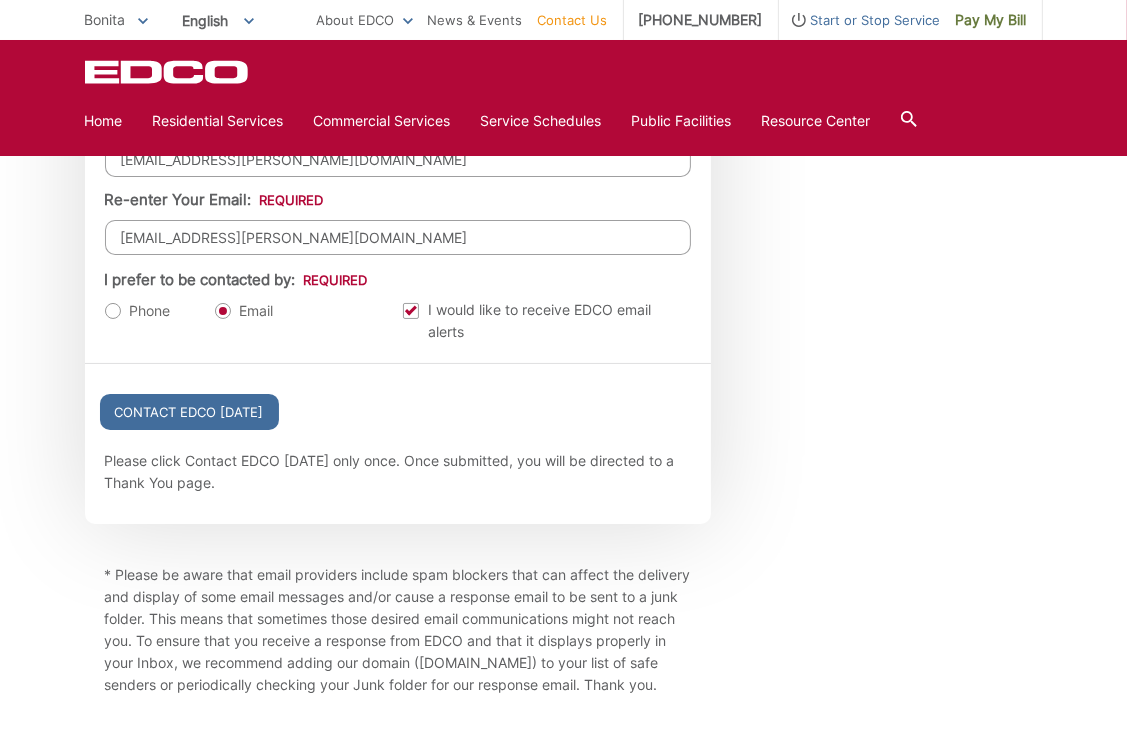 scroll, scrollTop: 2259, scrollLeft: 0, axis: vertical 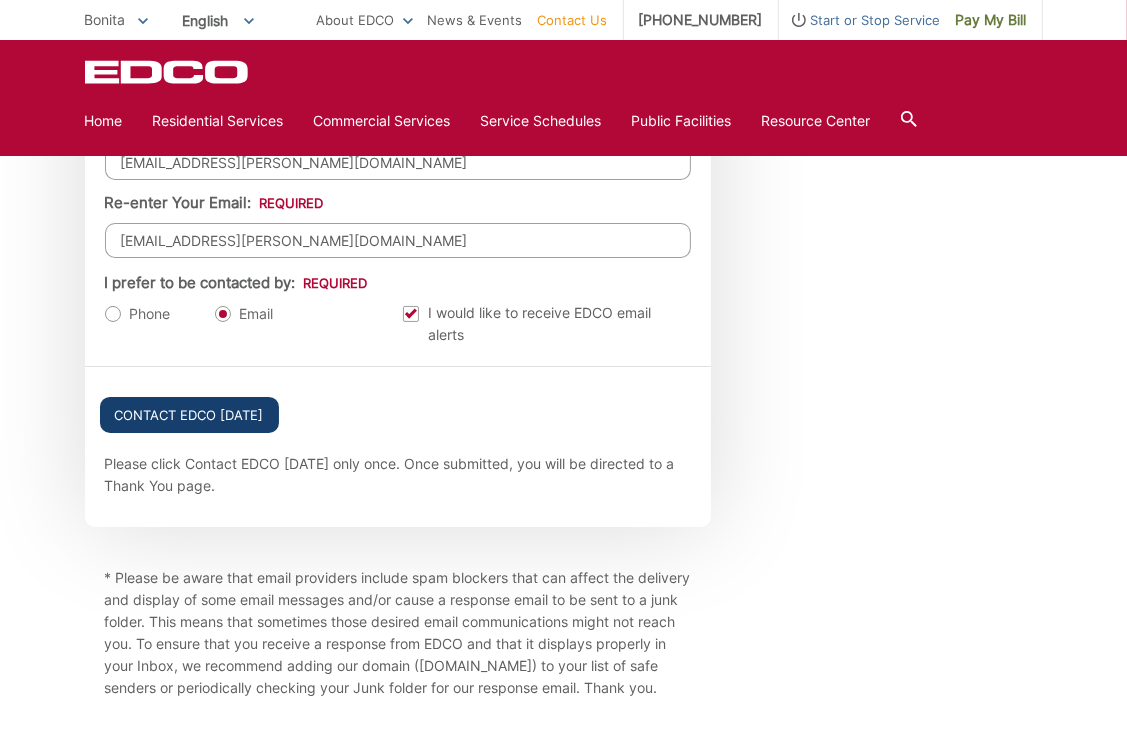 click on "Contact EDCO Today" at bounding box center (189, 415) 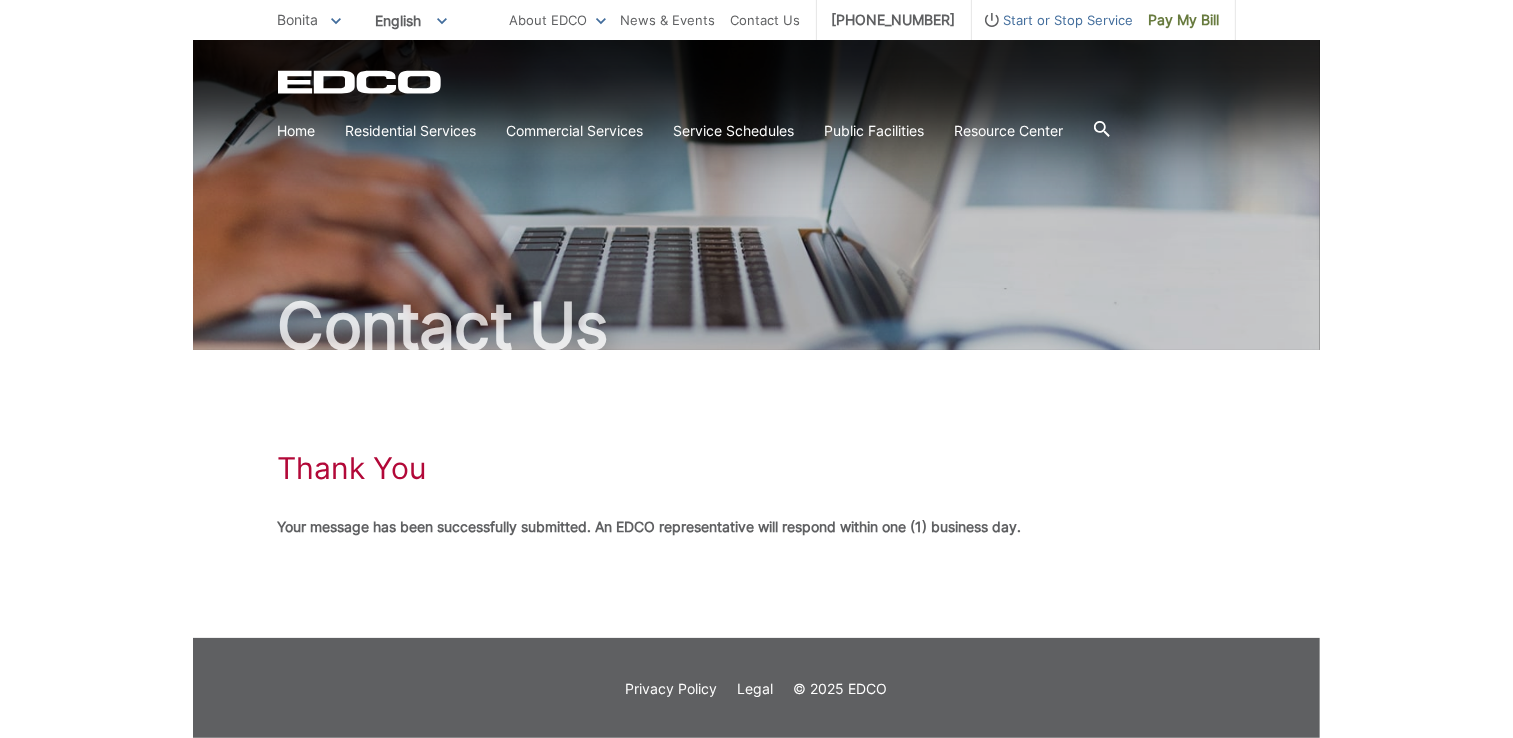 scroll, scrollTop: 1, scrollLeft: 0, axis: vertical 